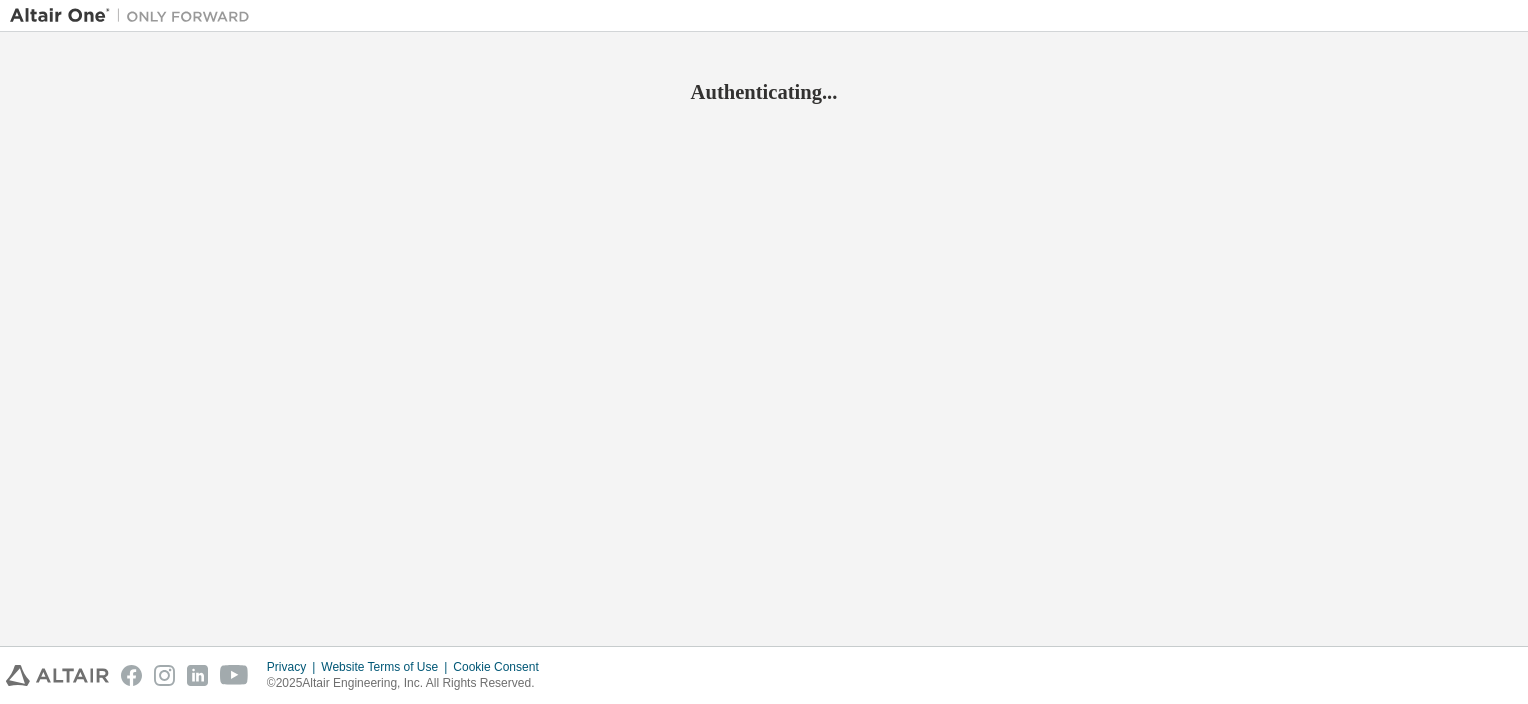 scroll, scrollTop: 0, scrollLeft: 0, axis: both 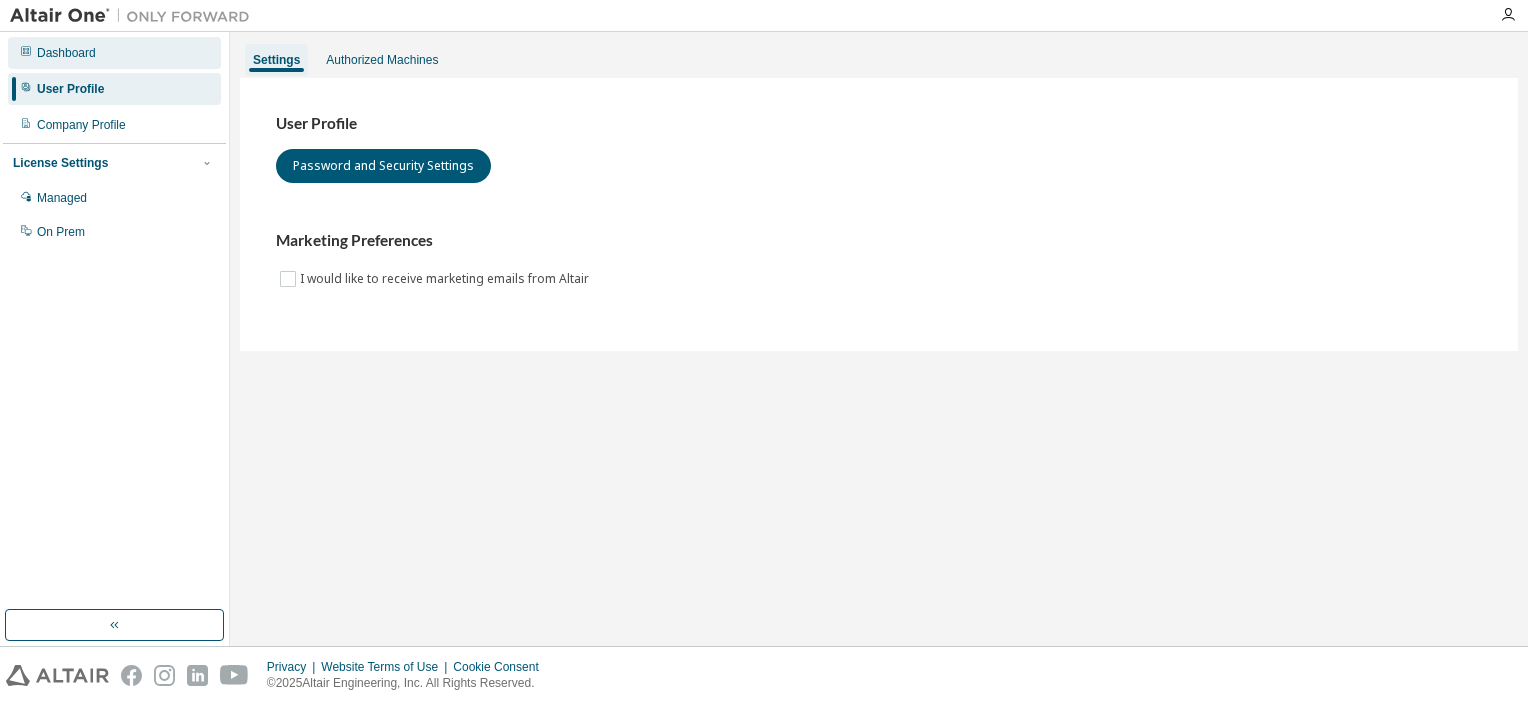 click on "Dashboard" at bounding box center (66, 53) 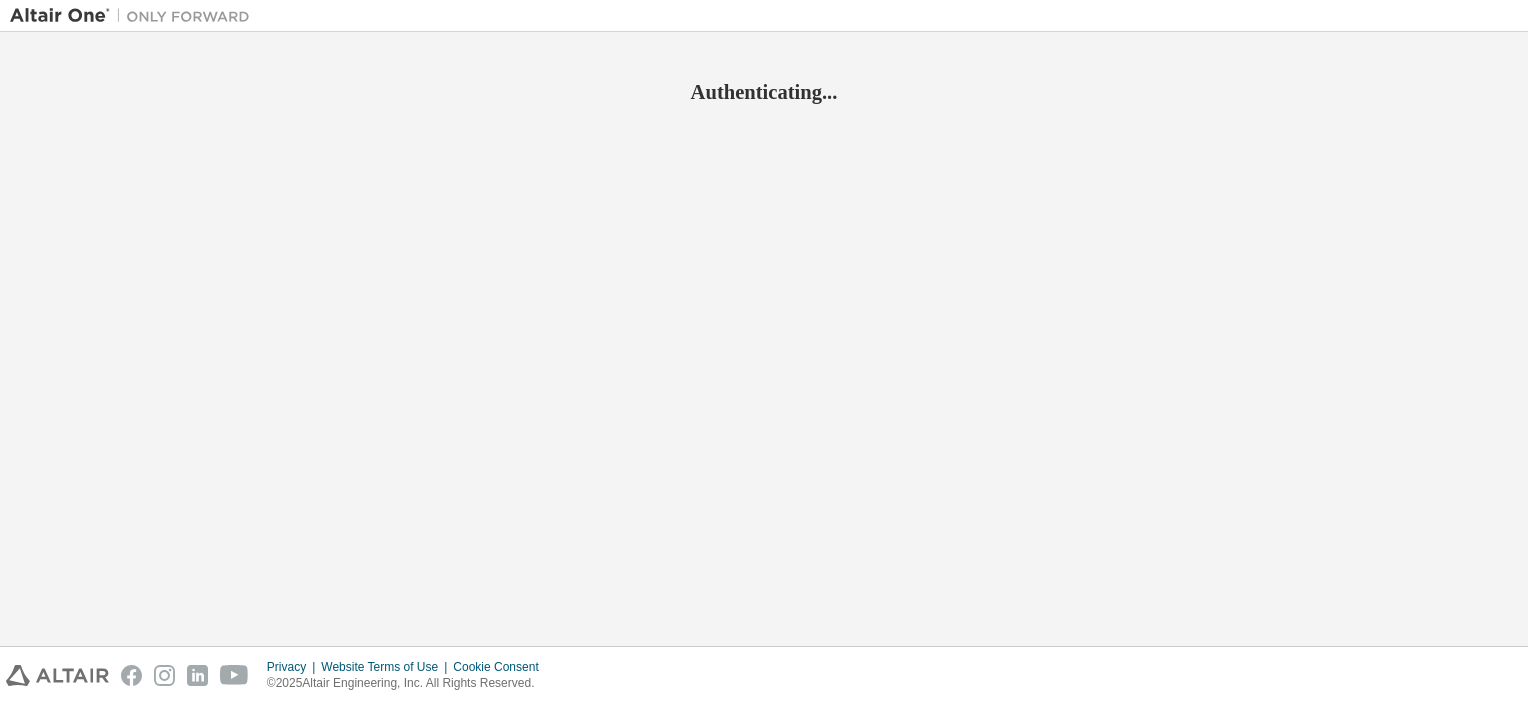 scroll, scrollTop: 0, scrollLeft: 0, axis: both 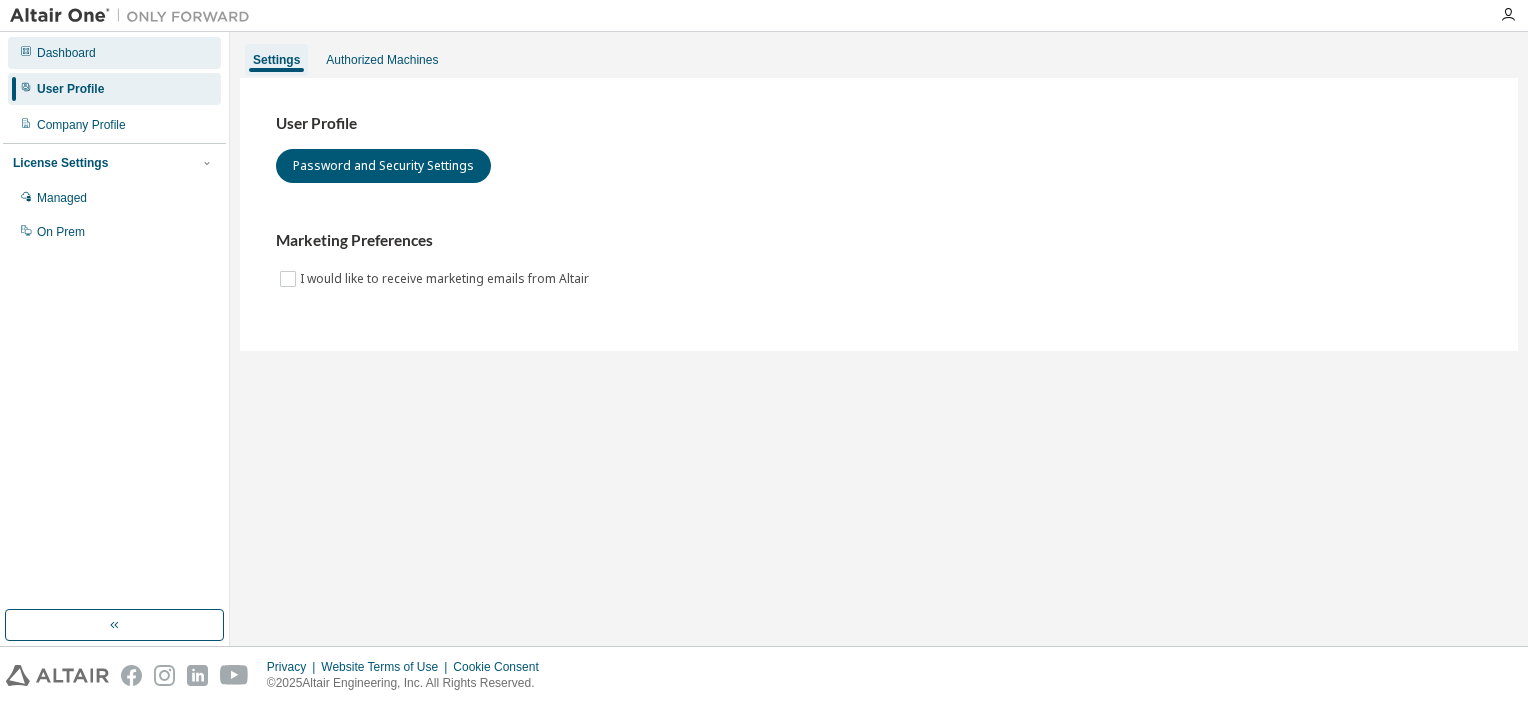 click on "Dashboard" at bounding box center (66, 53) 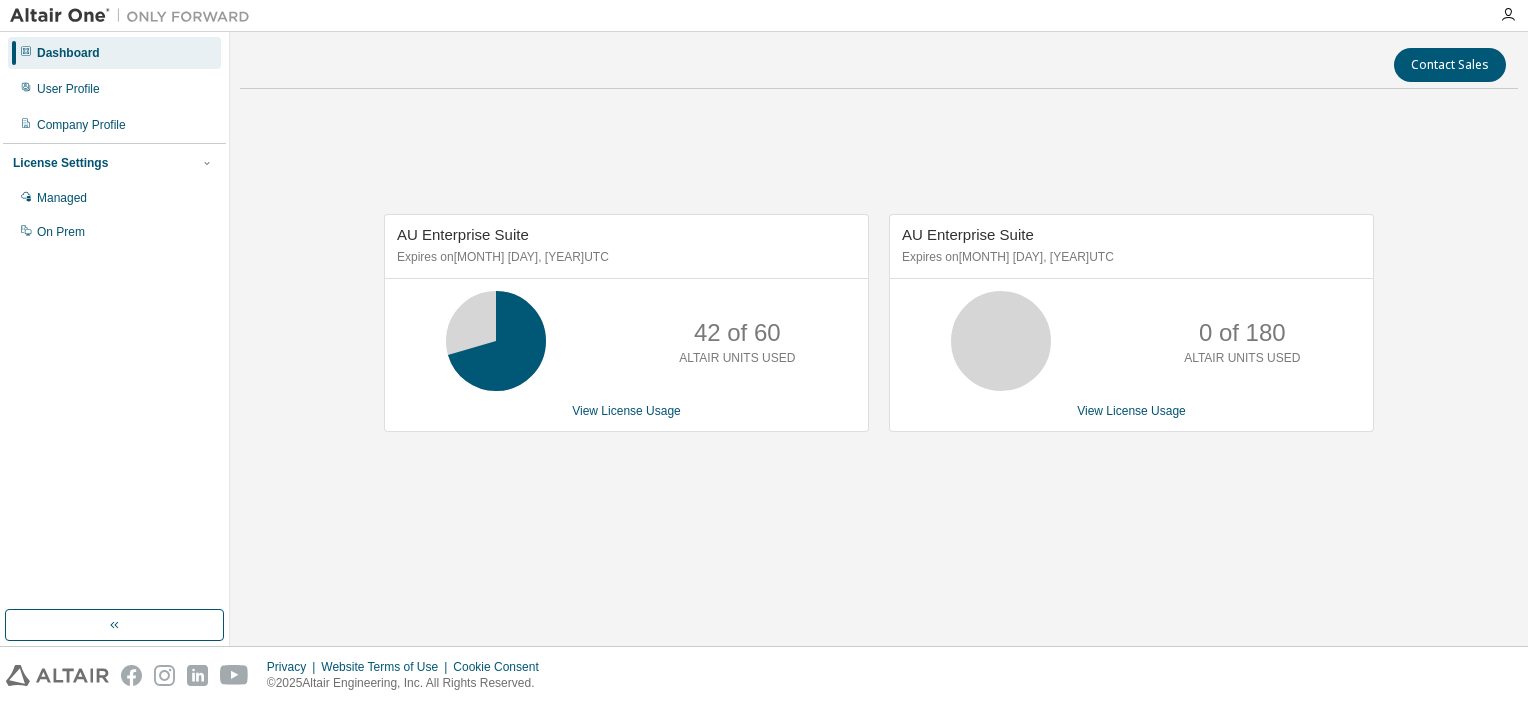 click on "Dashboard User Profile Company Profile License Settings Managed On Prem" at bounding box center (114, 321) 